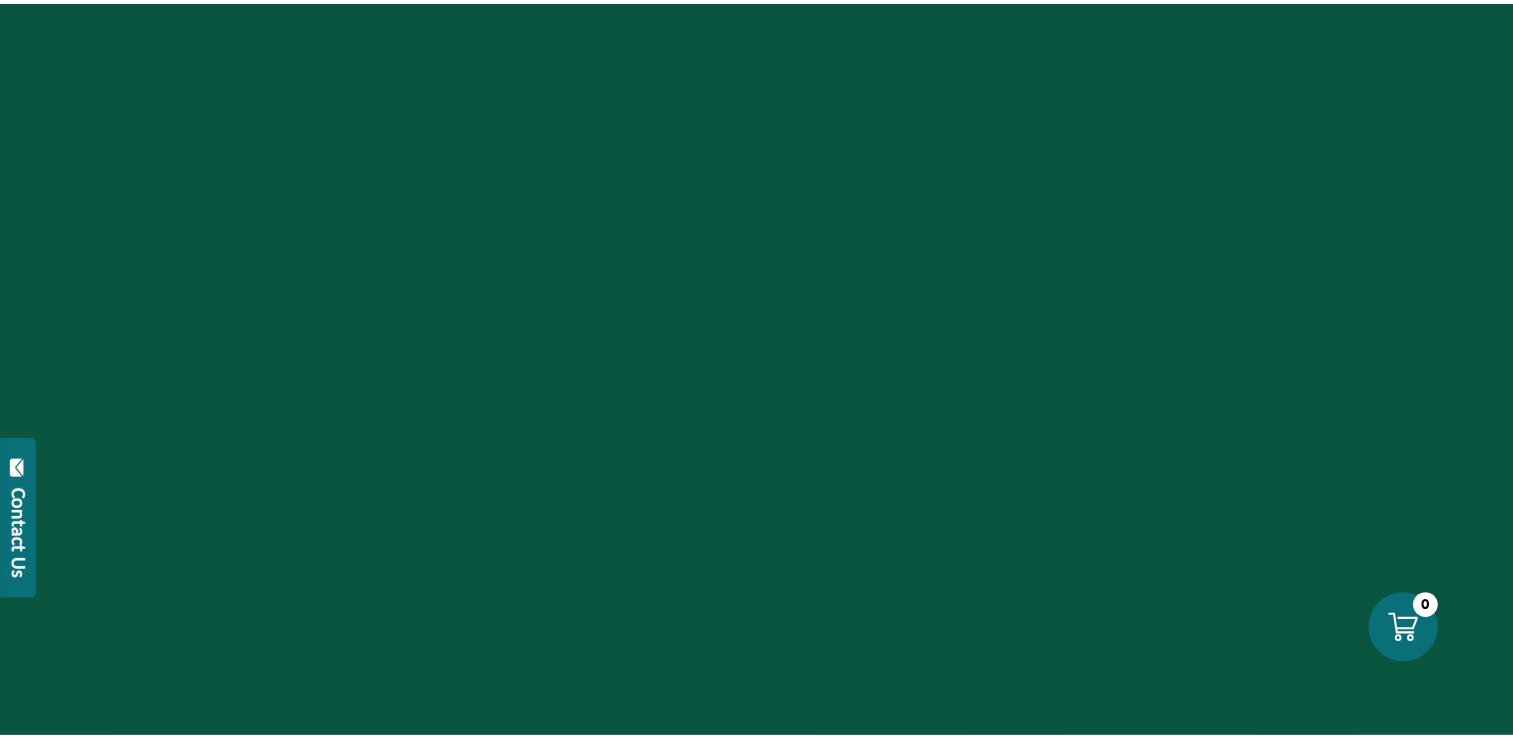 scroll, scrollTop: 0, scrollLeft: 0, axis: both 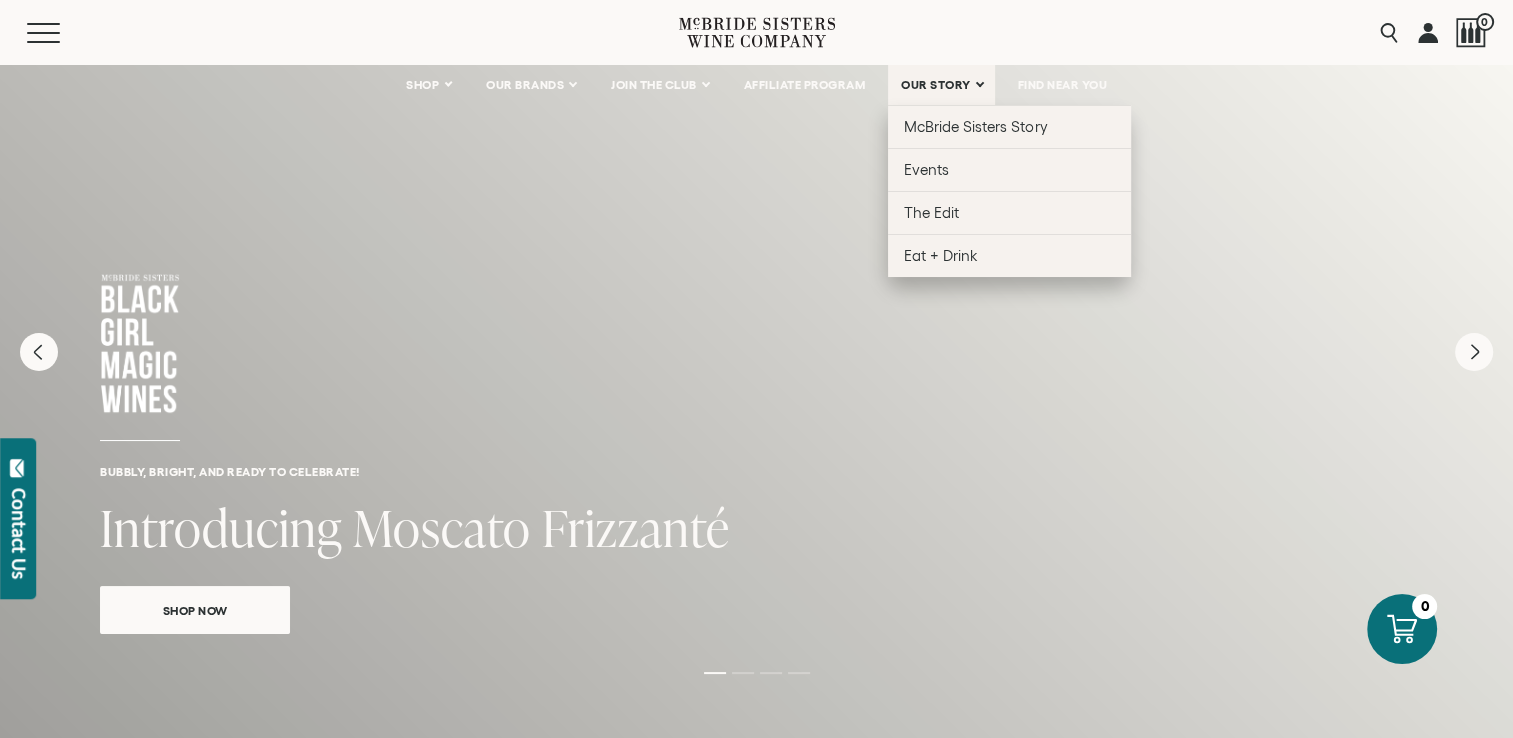 click on "OUR STORY" at bounding box center (941, 85) 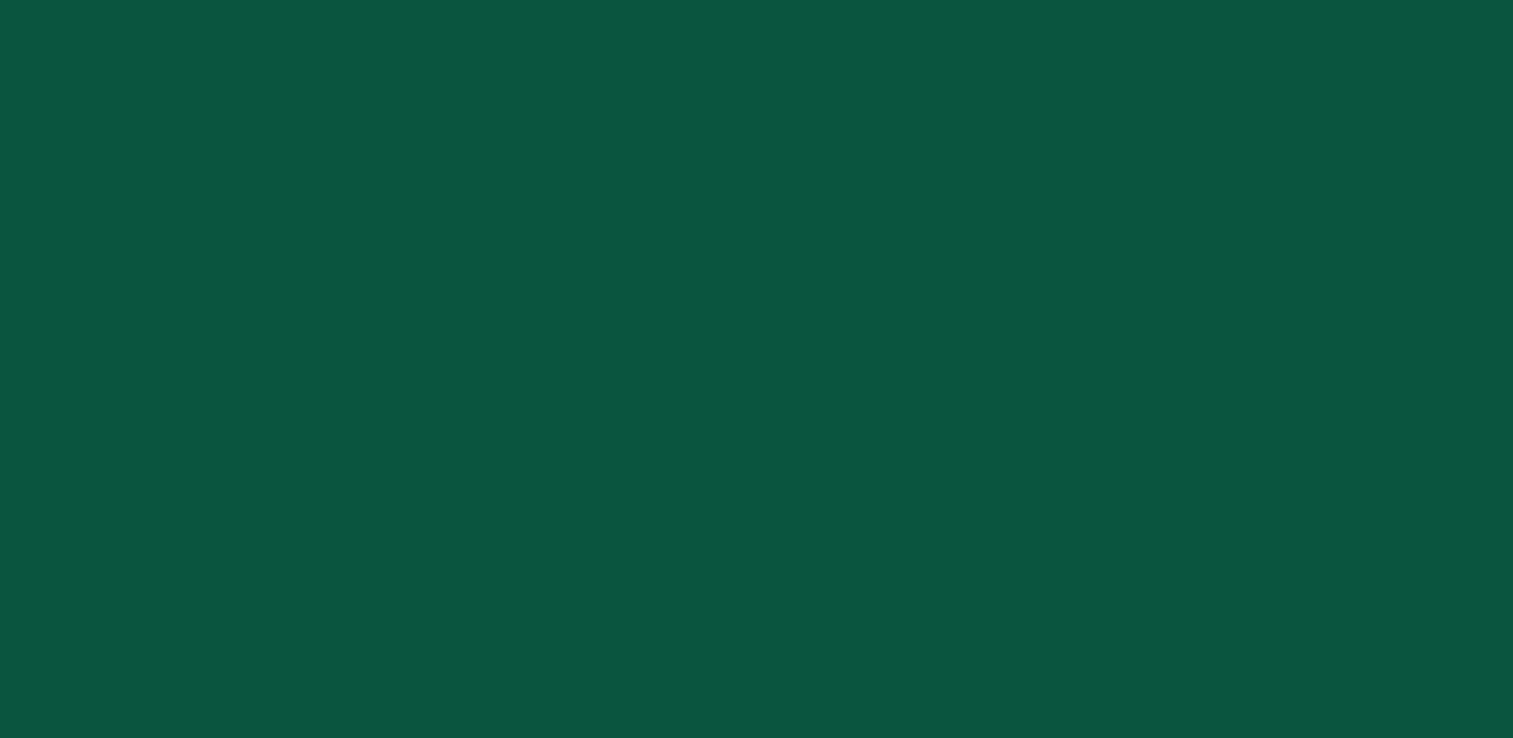 scroll, scrollTop: 0, scrollLeft: 0, axis: both 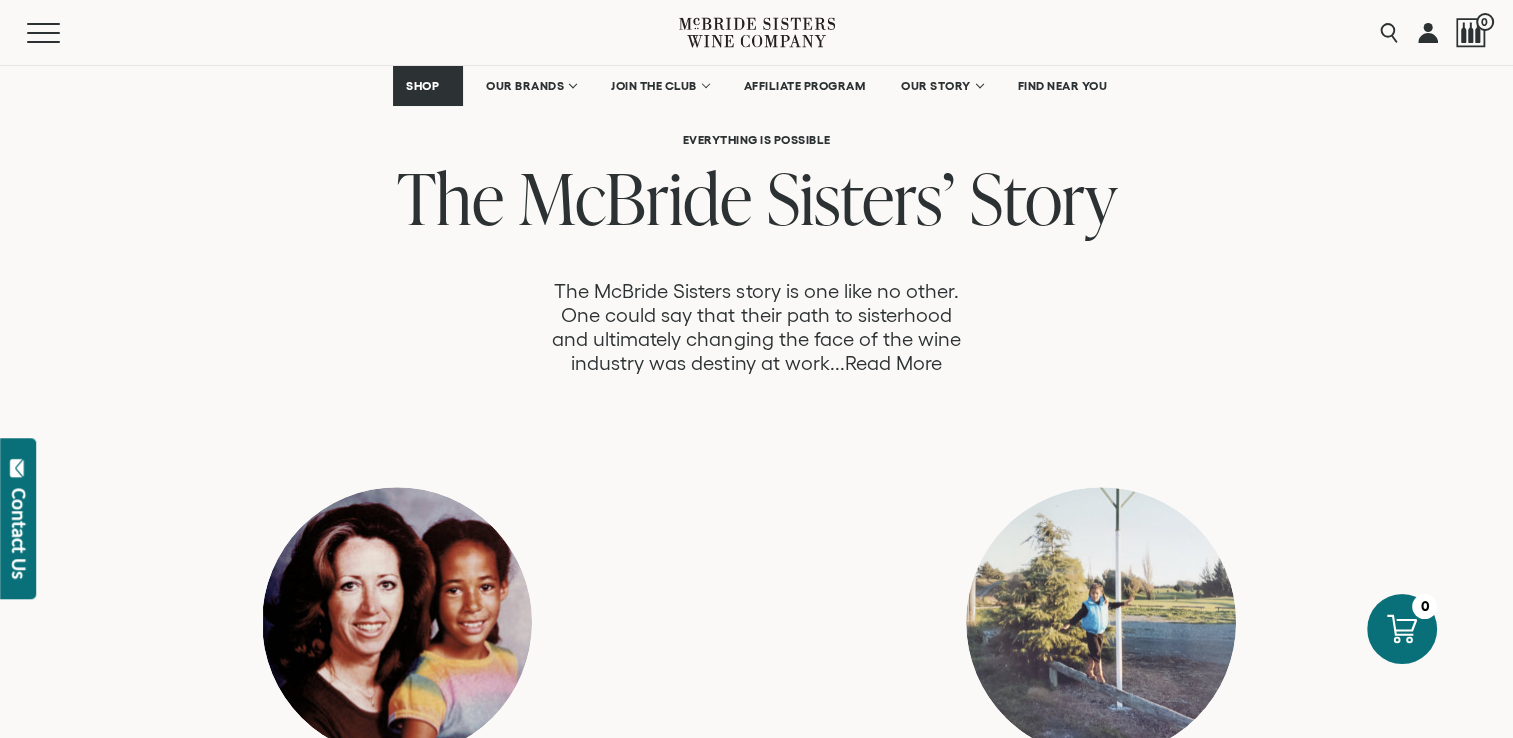 click on "Read More" at bounding box center [893, 363] 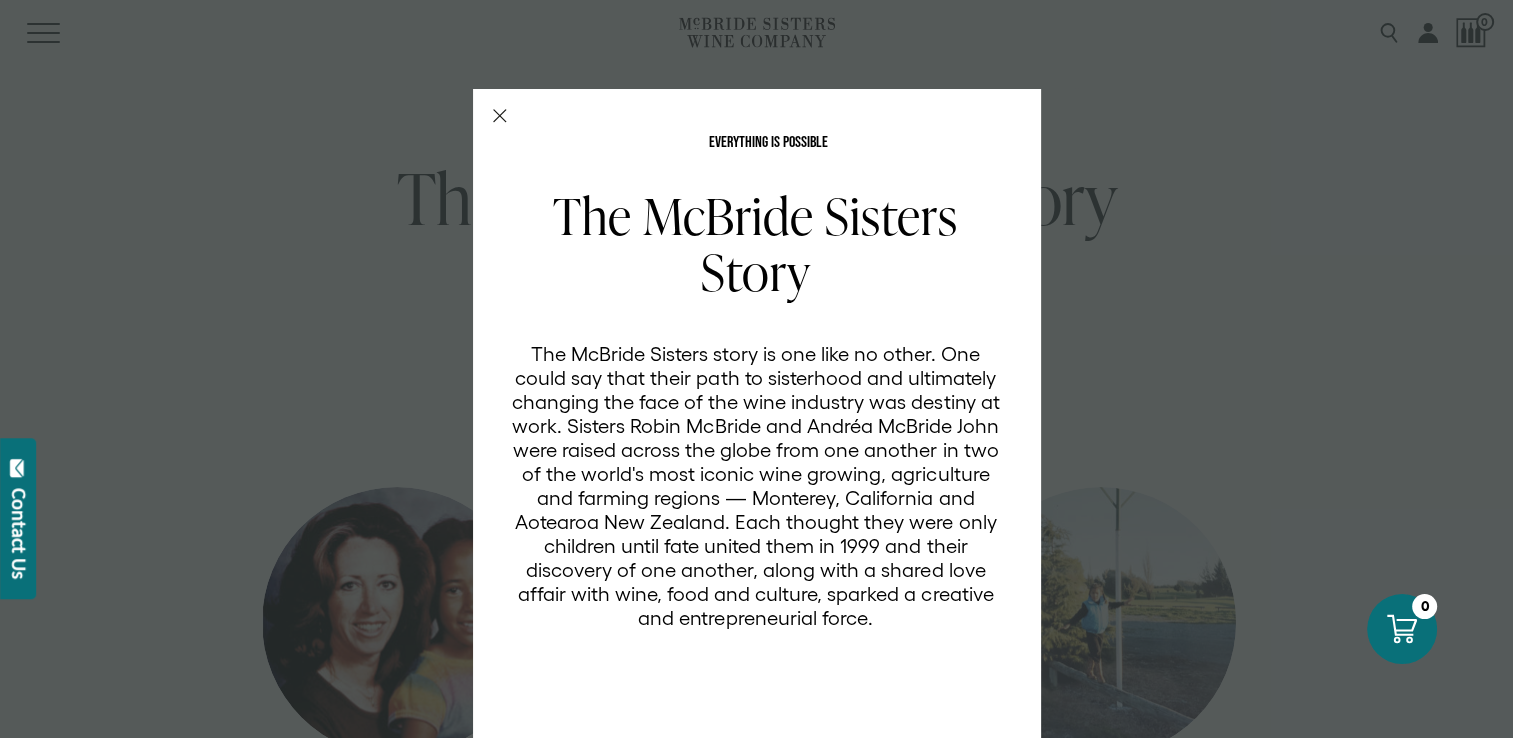 scroll, scrollTop: 0, scrollLeft: 0, axis: both 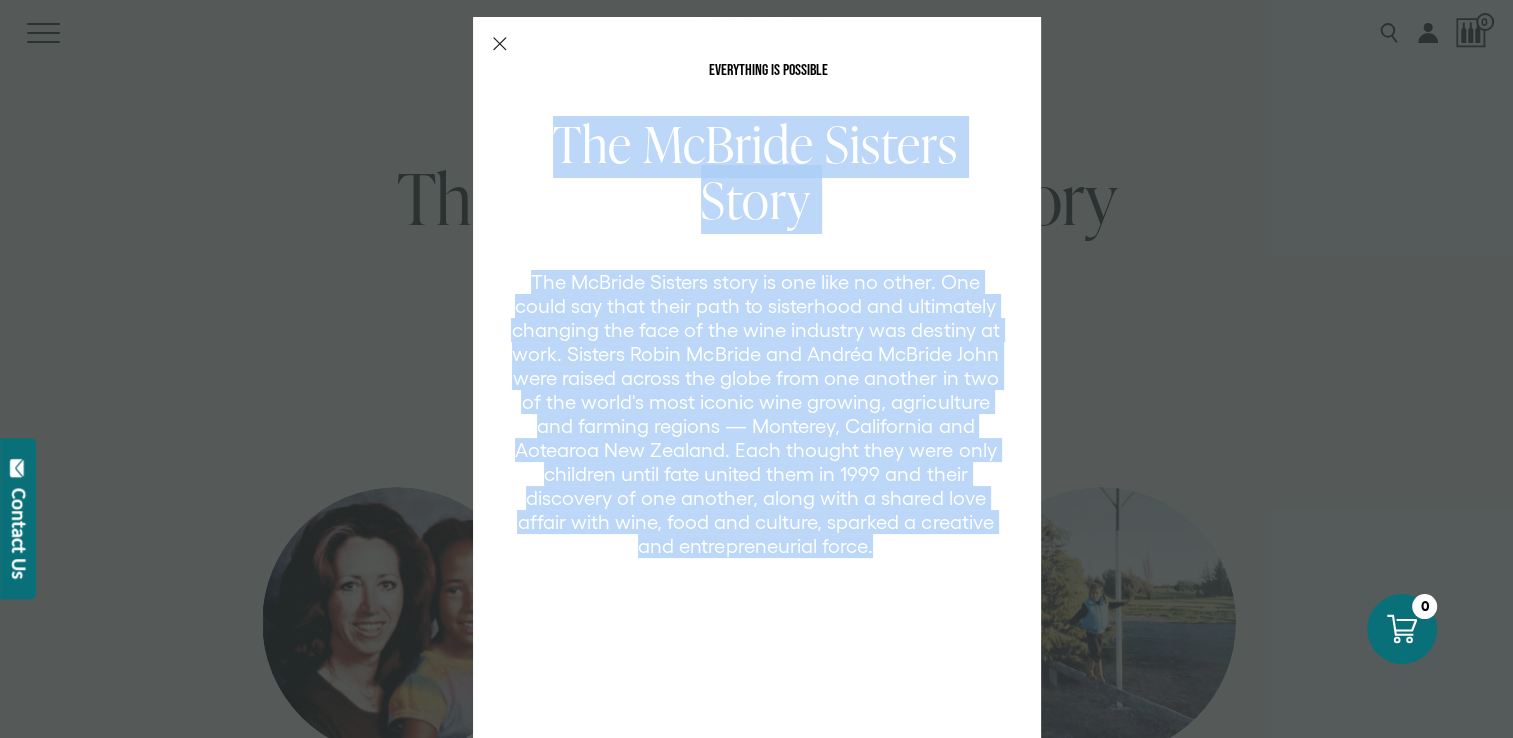 drag, startPoint x: 548, startPoint y: 134, endPoint x: 882, endPoint y: 554, distance: 536.6153 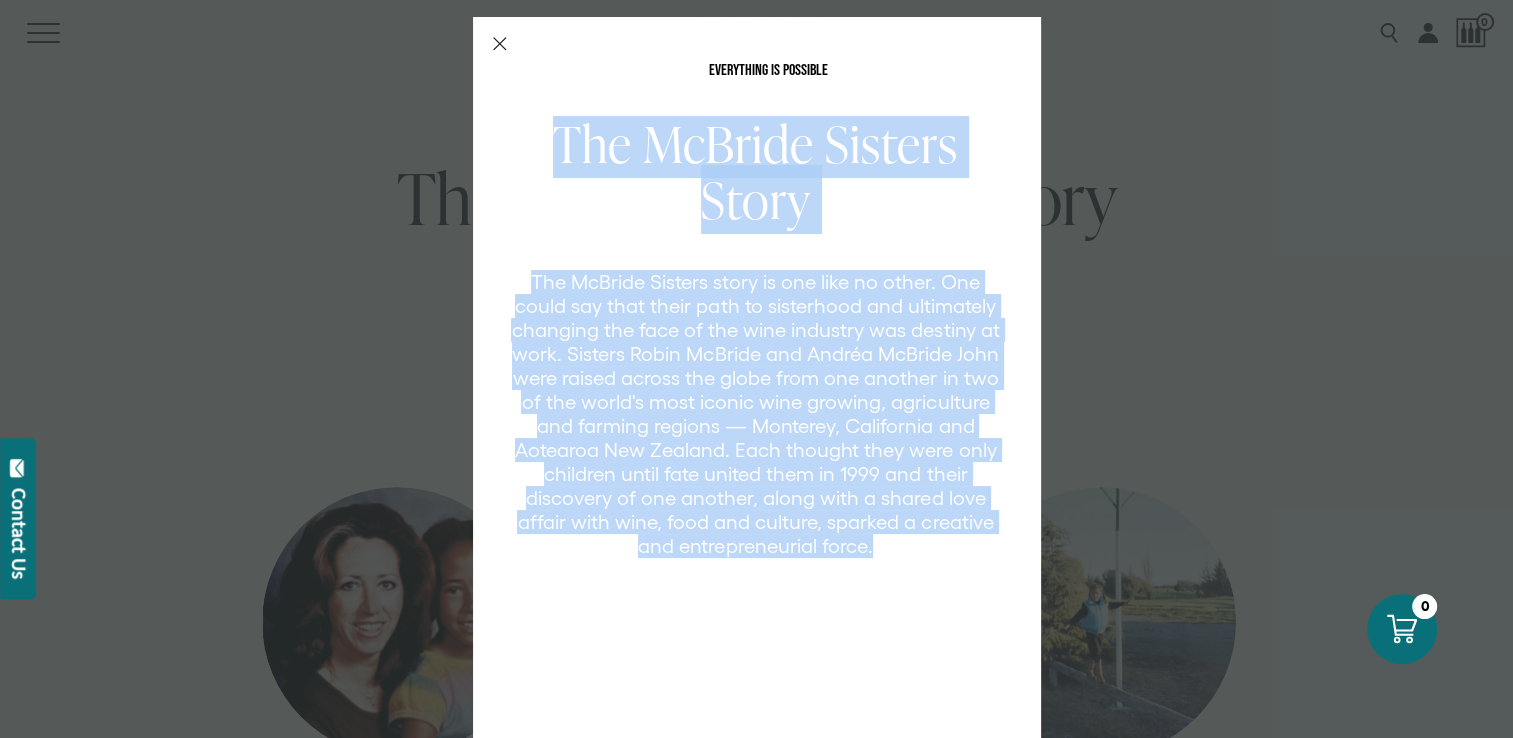 click on "The [LAST] Sisters Story The [LAST] Sisters story is one like no other. One could say that their path to sisterhood and ultimately changing the face of the wine industry was destiny at work. Sisters [FIRST] [LAST] and [FIRST] [LAST] were raised across the globe from one another in two of the world's most iconic wine growing, agriculture and farming regions — Monterey, [STATE] and Aotearoa New Zealand. Each thought they were only children until fate united them in [YEAR] and their discovery of one another, along with a shared love affair with wine, food and culture, sparked a creative and entrepreneurial force." at bounding box center (768, 420) 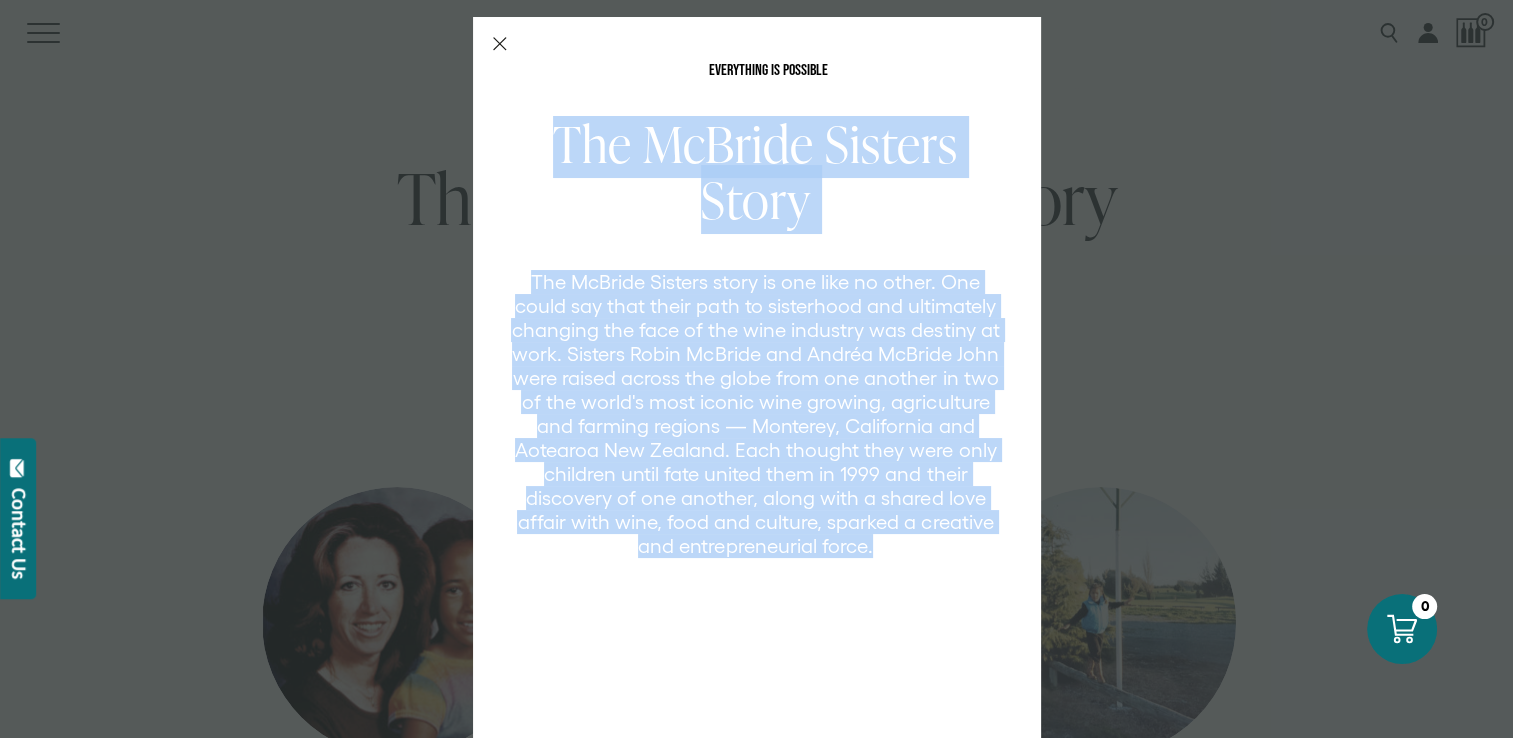 copy on "The [LAST] Sisters Story The [LAST] Sisters story is one like no other. One could say that their path to sisterhood and ultimately changing the face of the wine industry was destiny at work. Sisters [FIRST] [LAST] and [FIRST] [LAST] were raised across the globe from one another in two of the world's most iconic wine growing, agriculture and farming regions — Monterey, [STATE] and Aotearoa New Zealand. Each thought they were only children until fate united them in [YEAR] and their discovery of one another, along with a shared love affair with wine, food and culture, sparked a creative and entrepreneurial force." 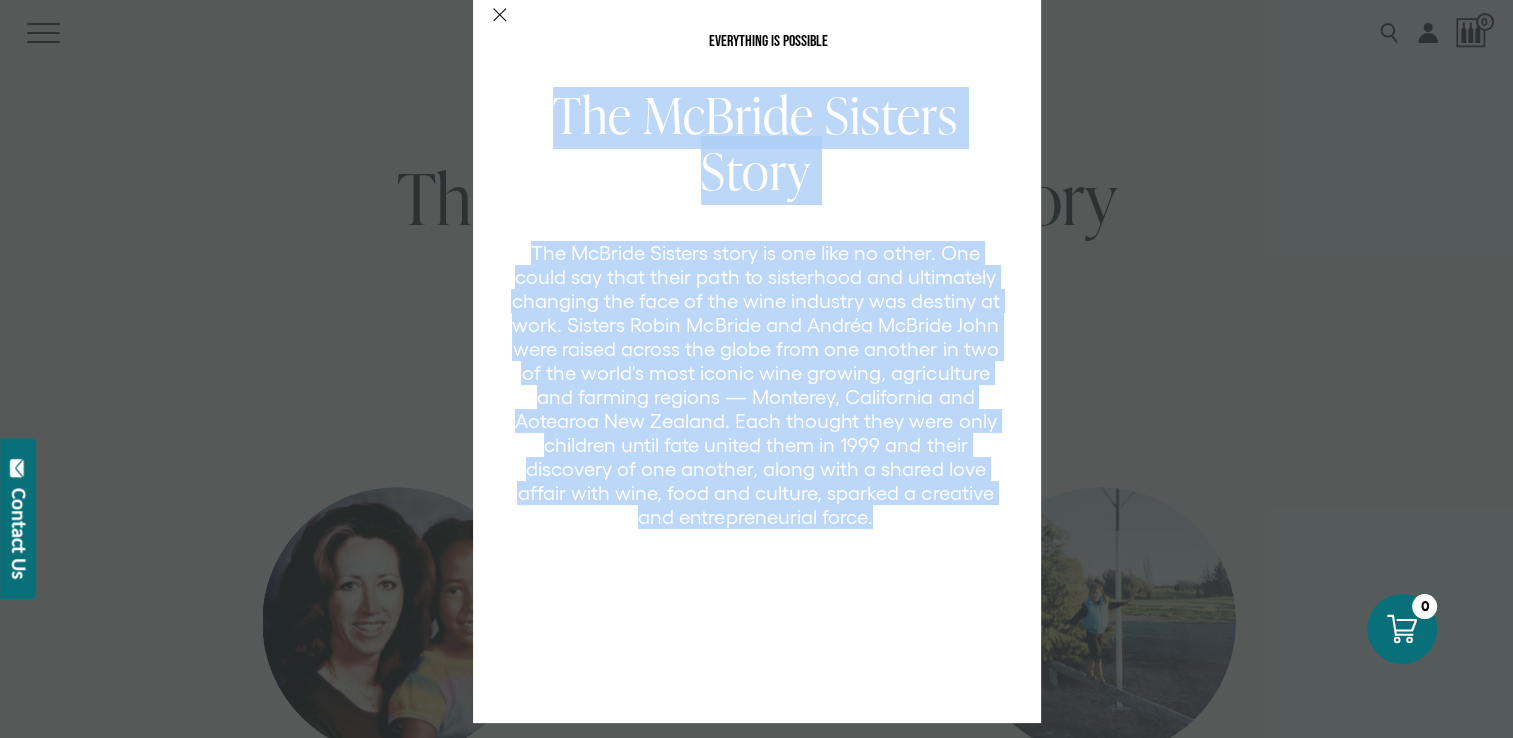 scroll, scrollTop: 0, scrollLeft: 0, axis: both 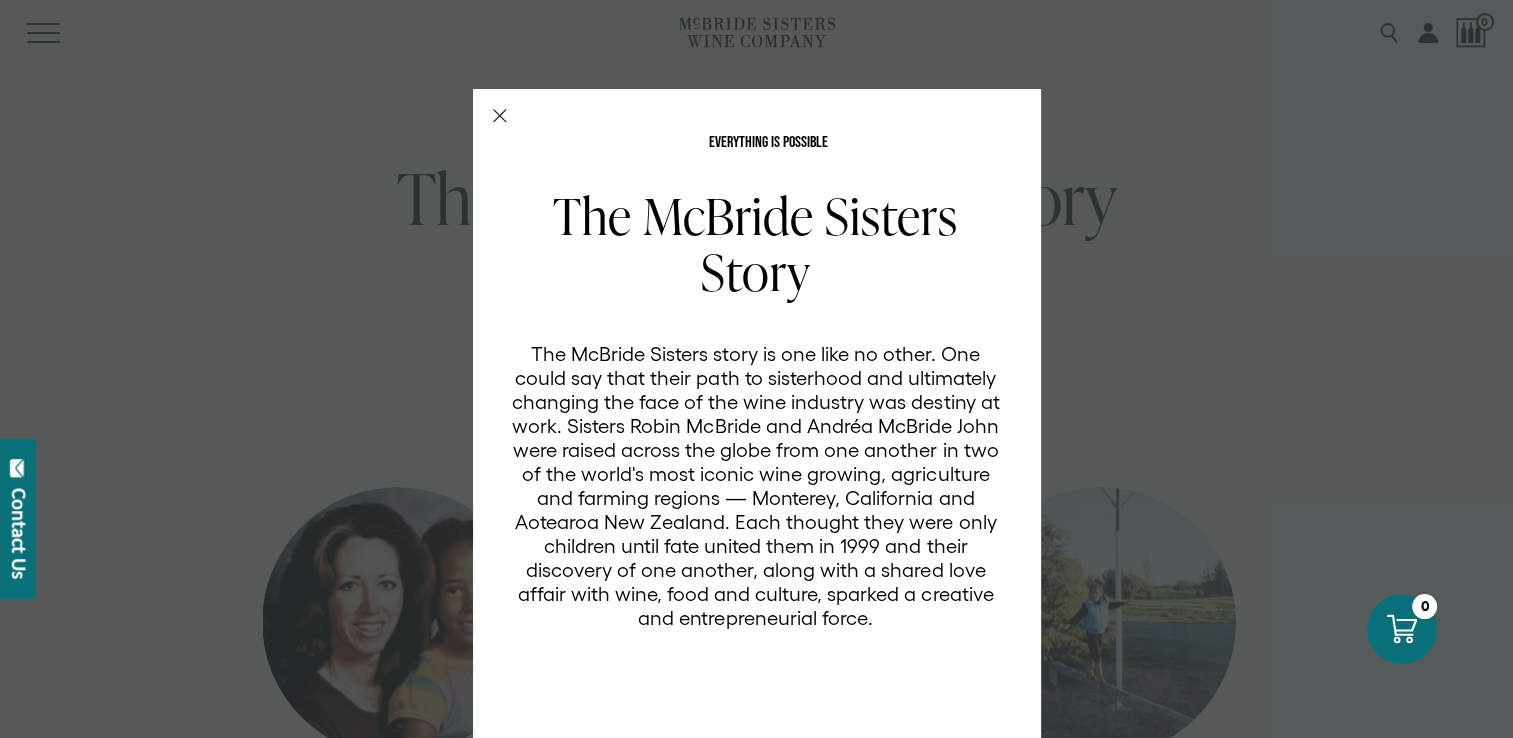 click on "EVERYTHING IS POSSIBLE
The [LAST] Sisters Story The [LAST] Sisters story is one like no other. One could say that their path to sisterhood and ultimately changing the face of the wine industry was destiny at work. Sisters [FIRST] [LAST] and [FIRST] [LAST] were raised across the globe from one another in two of the world's most iconic wine growing, agriculture and farming regions — Monterey, [STATE] and Aotearoa New Zealand. Each thought they were only children until fate united them in [YEAR] and their discovery of one another, along with a shared love affair with wine, food and culture, sparked a creative and entrepreneurial force." at bounding box center (757, 456) 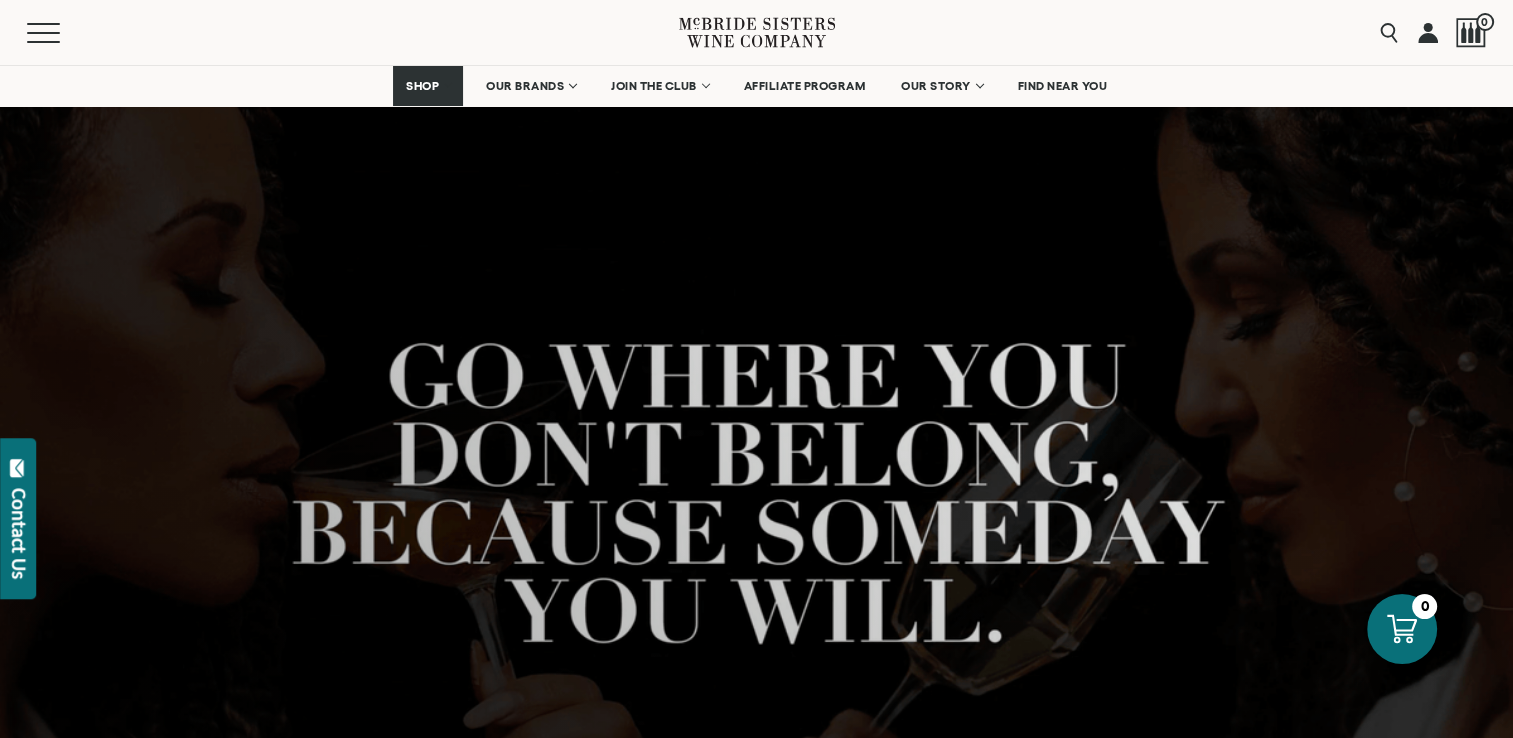 scroll, scrollTop: 1000, scrollLeft: 0, axis: vertical 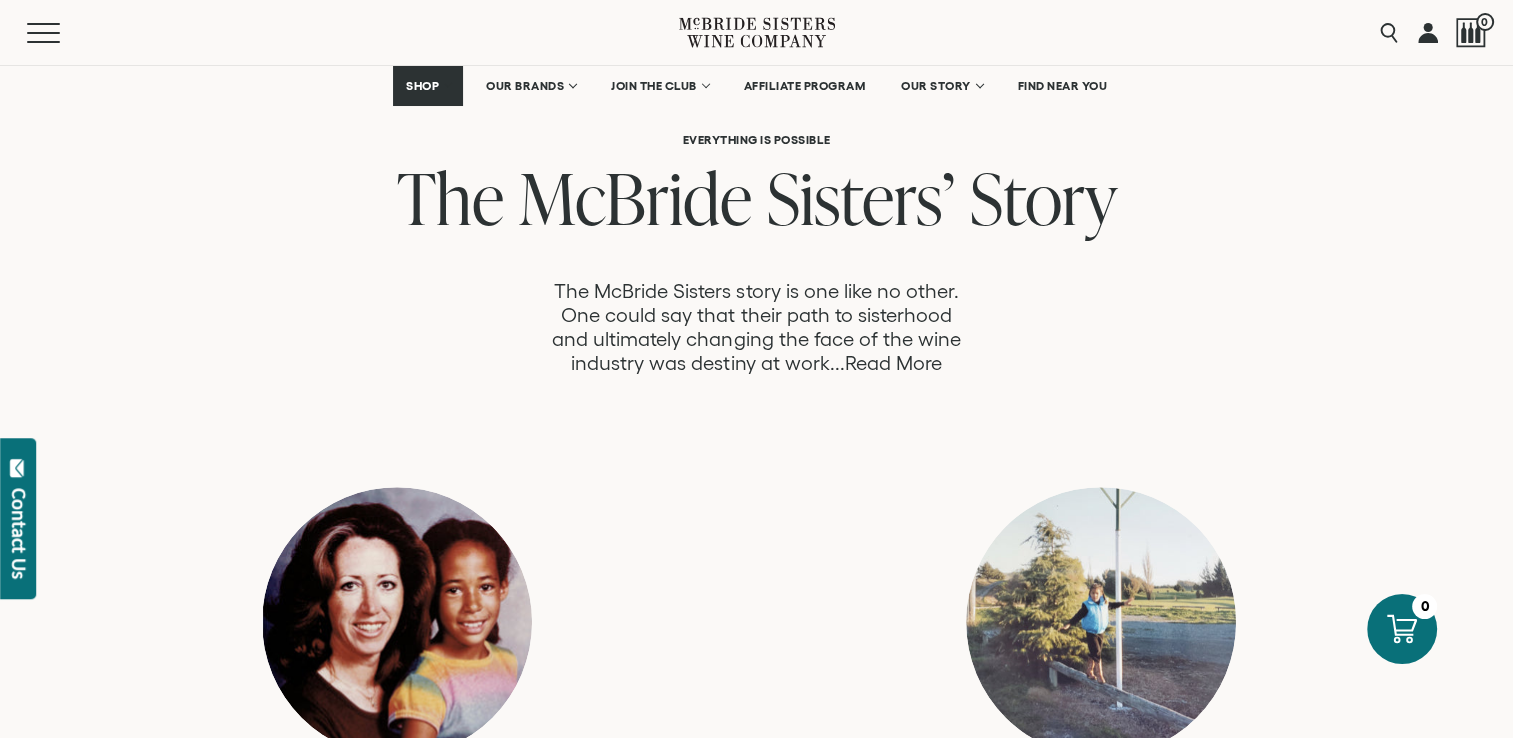 click on "Read More" at bounding box center [893, 363] 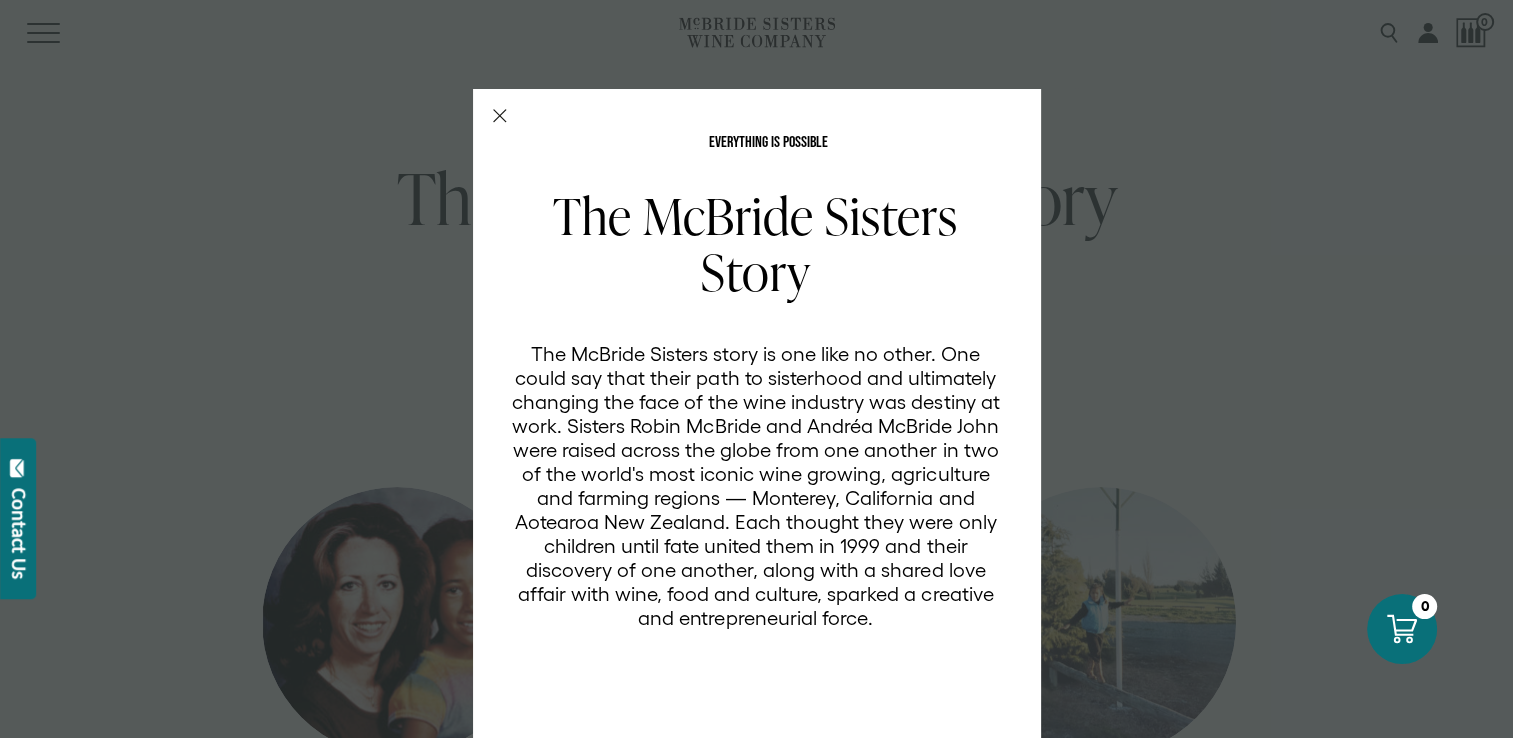 scroll, scrollTop: 0, scrollLeft: 0, axis: both 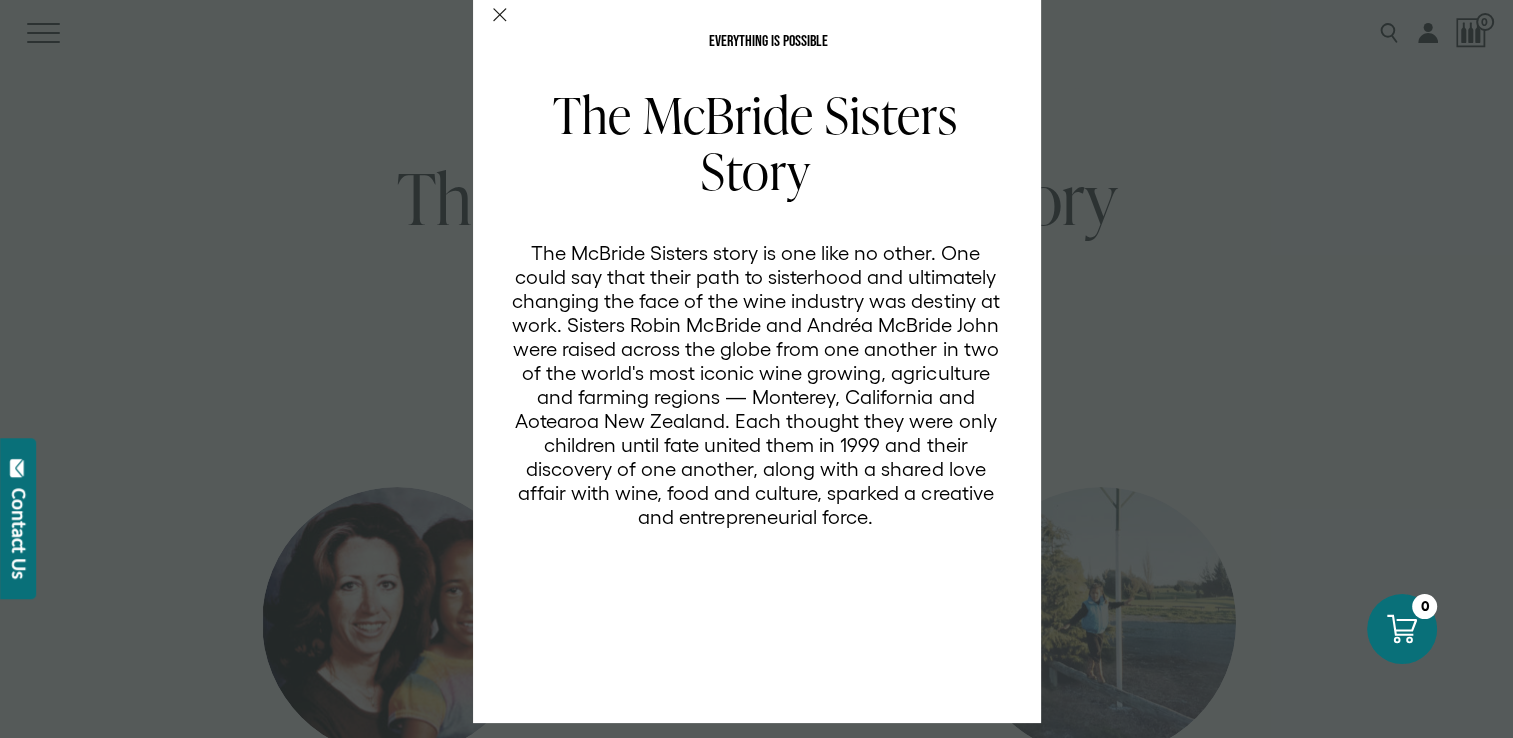 click on "EVERYTHING IS POSSIBLE
The [LAST] Sisters Story The [LAST] Sisters story is one like no other. One could say that their path to sisterhood and ultimately changing the face of the wine industry was destiny at work. Sisters [FIRST] [LAST] and [FIRST] [LAST] were raised across the globe from one another in two of the world's most iconic wine growing, agriculture and farming regions — Monterey, [STATE] and Aotearoa New Zealand. Each thought they were only children until fate united them in [YEAR] and their discovery of one another, along with a shared love affair with wine, food and culture, sparked a creative and entrepreneurial force." at bounding box center [757, 355] 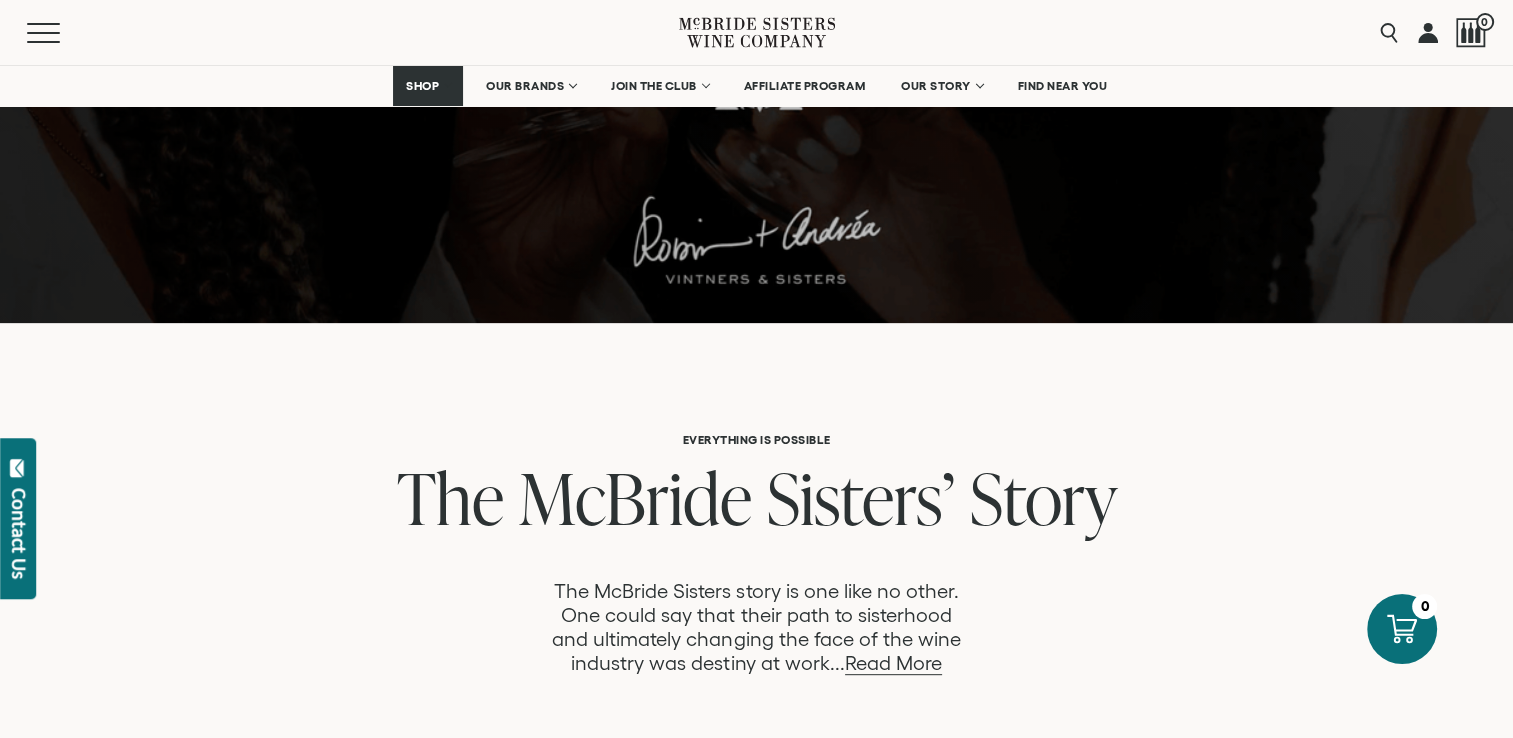 scroll, scrollTop: 0, scrollLeft: 0, axis: both 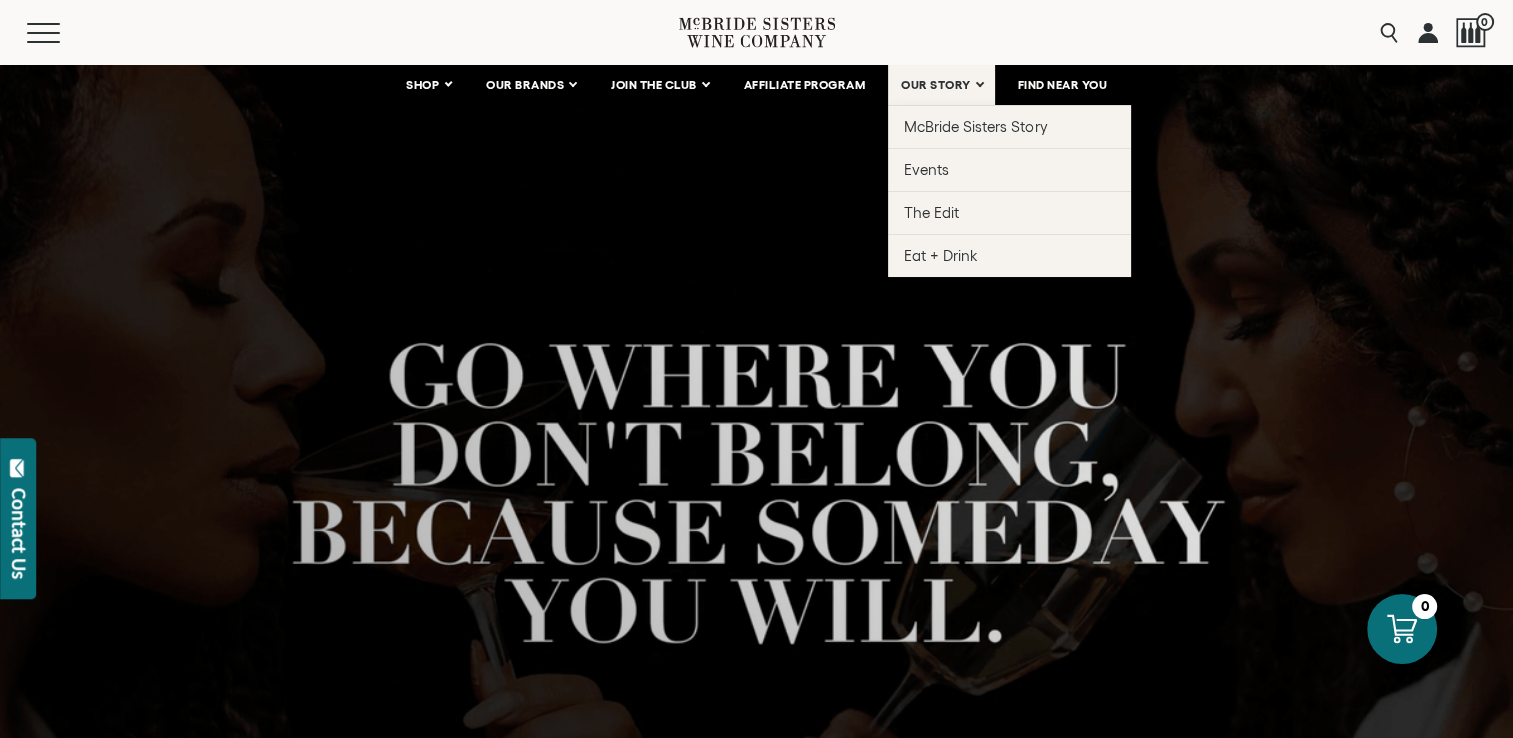click on "OUR STORY" at bounding box center [936, 85] 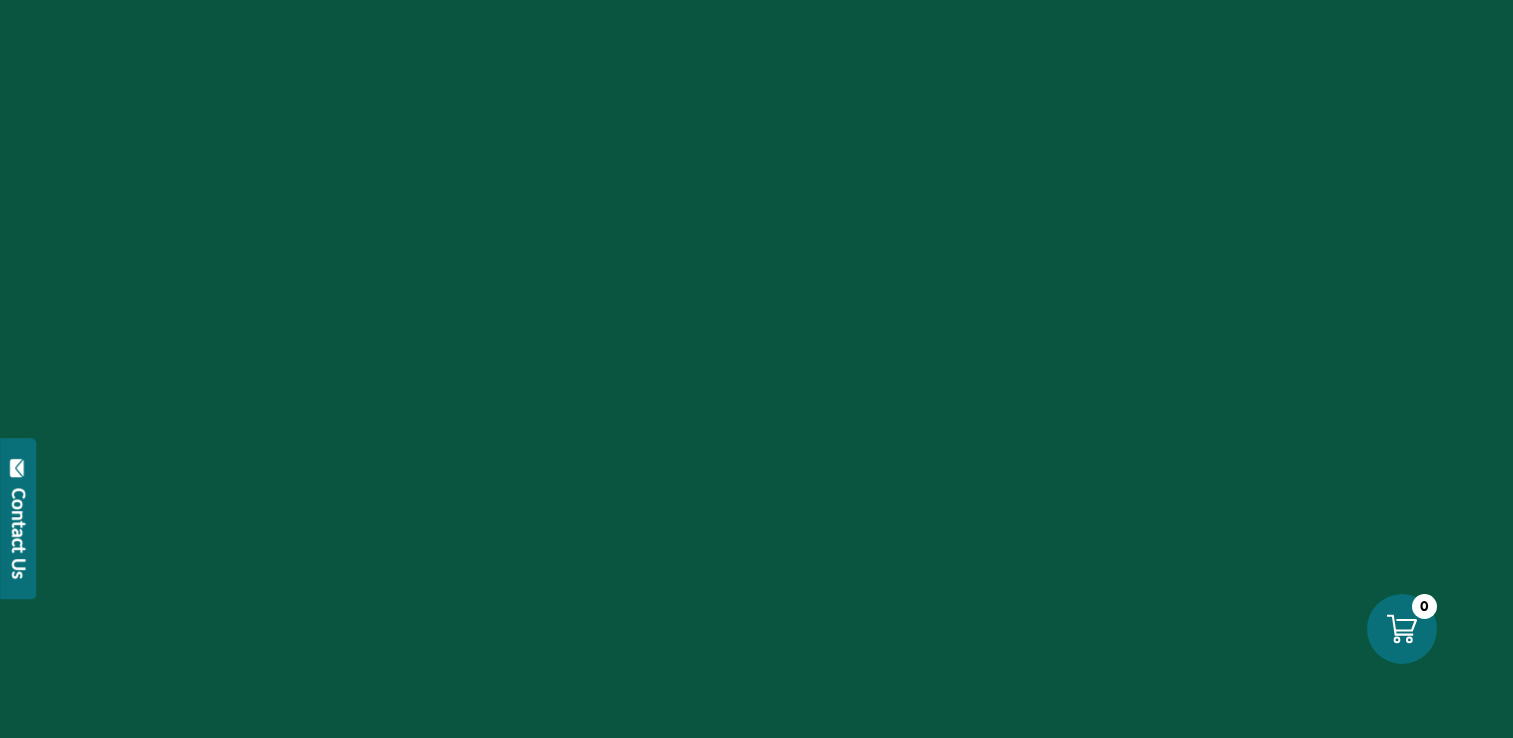 scroll, scrollTop: 0, scrollLeft: 0, axis: both 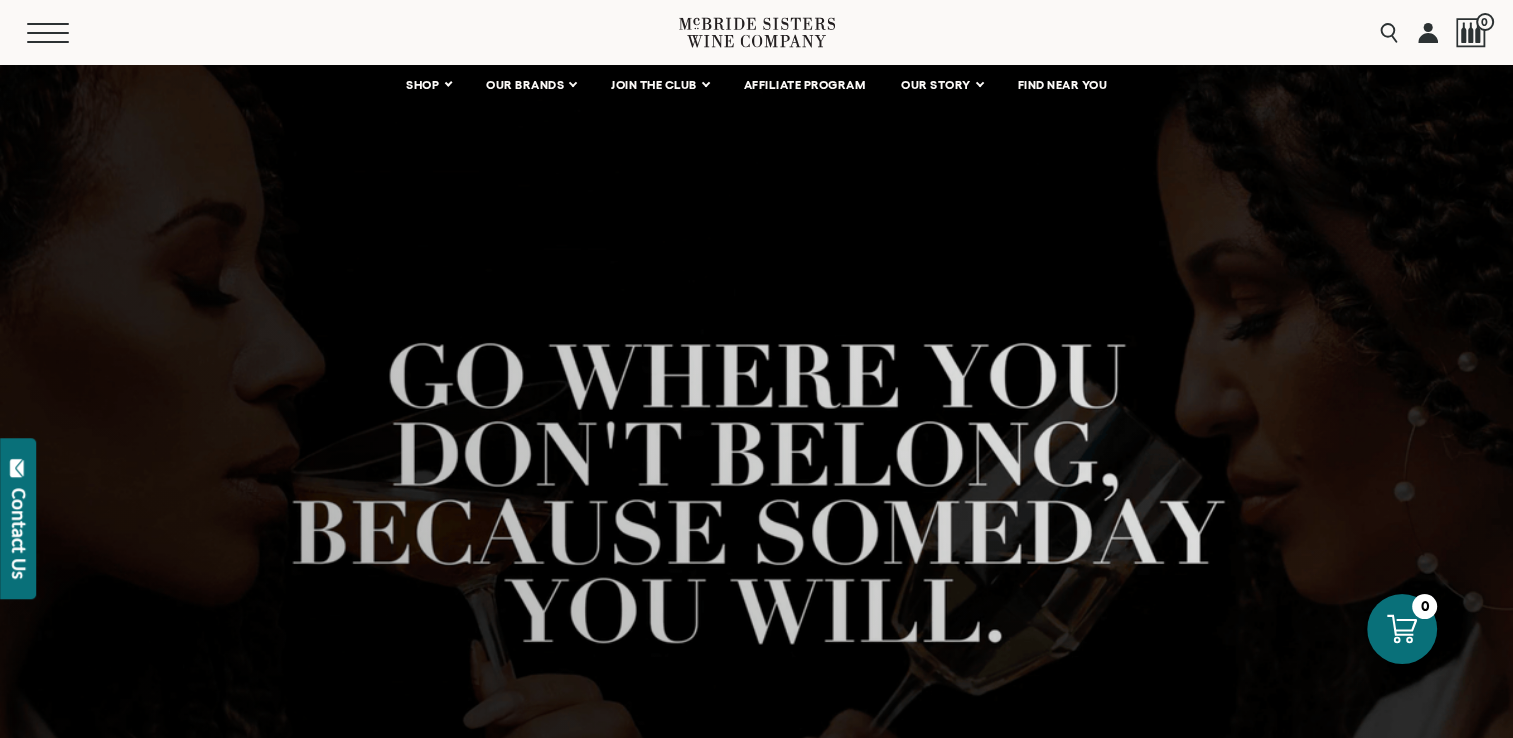click on "Menu" at bounding box center [63, 33] 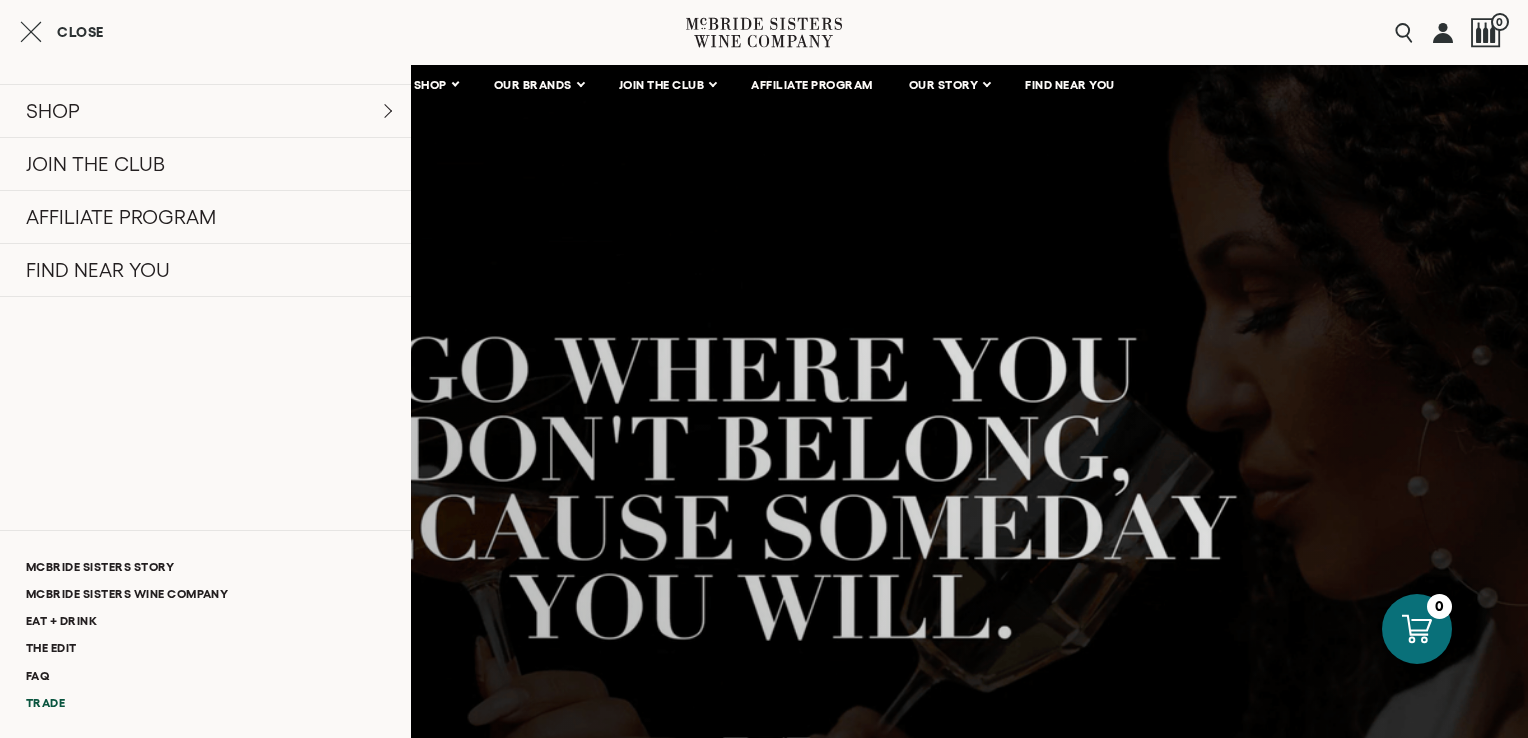 click on "Trade" at bounding box center [205, 702] 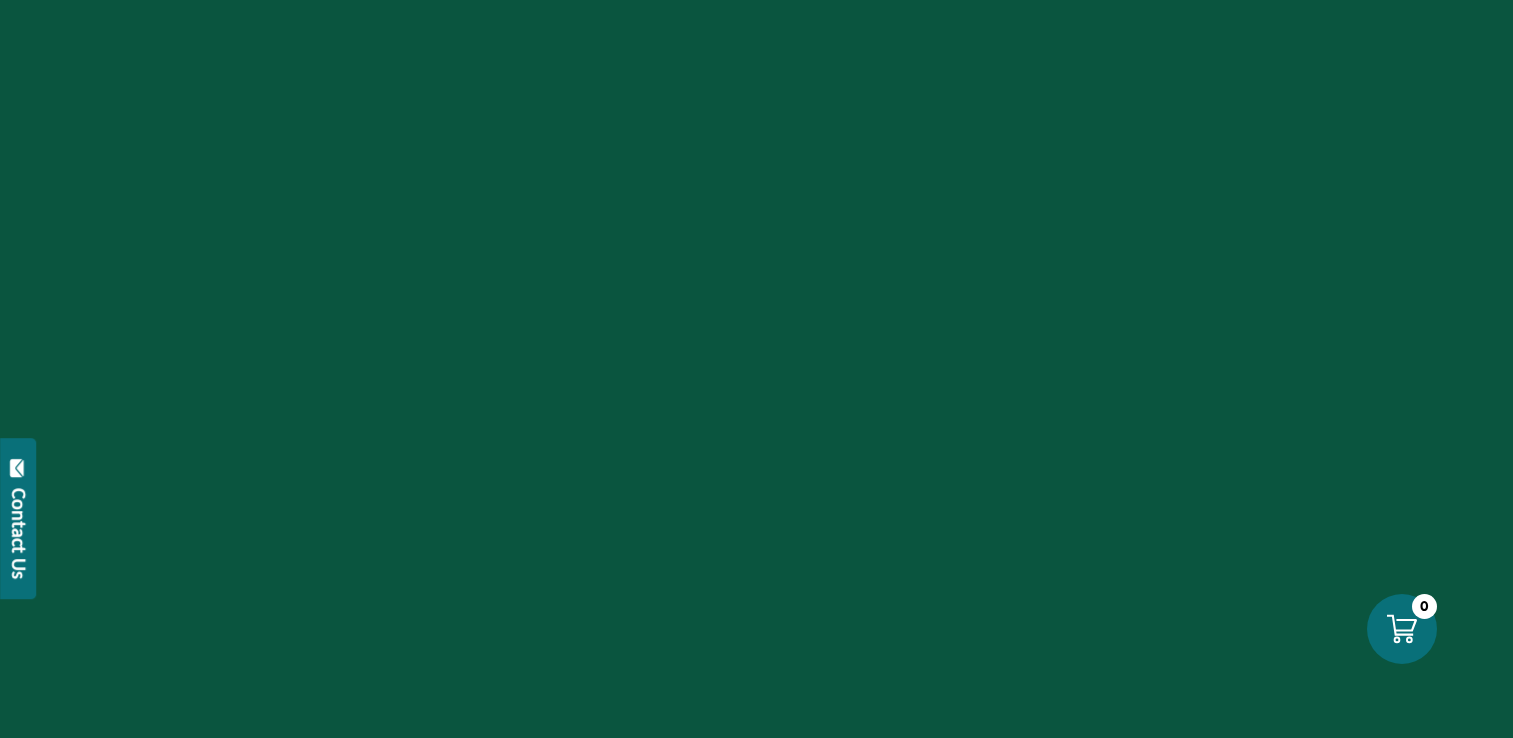 scroll, scrollTop: 0, scrollLeft: 0, axis: both 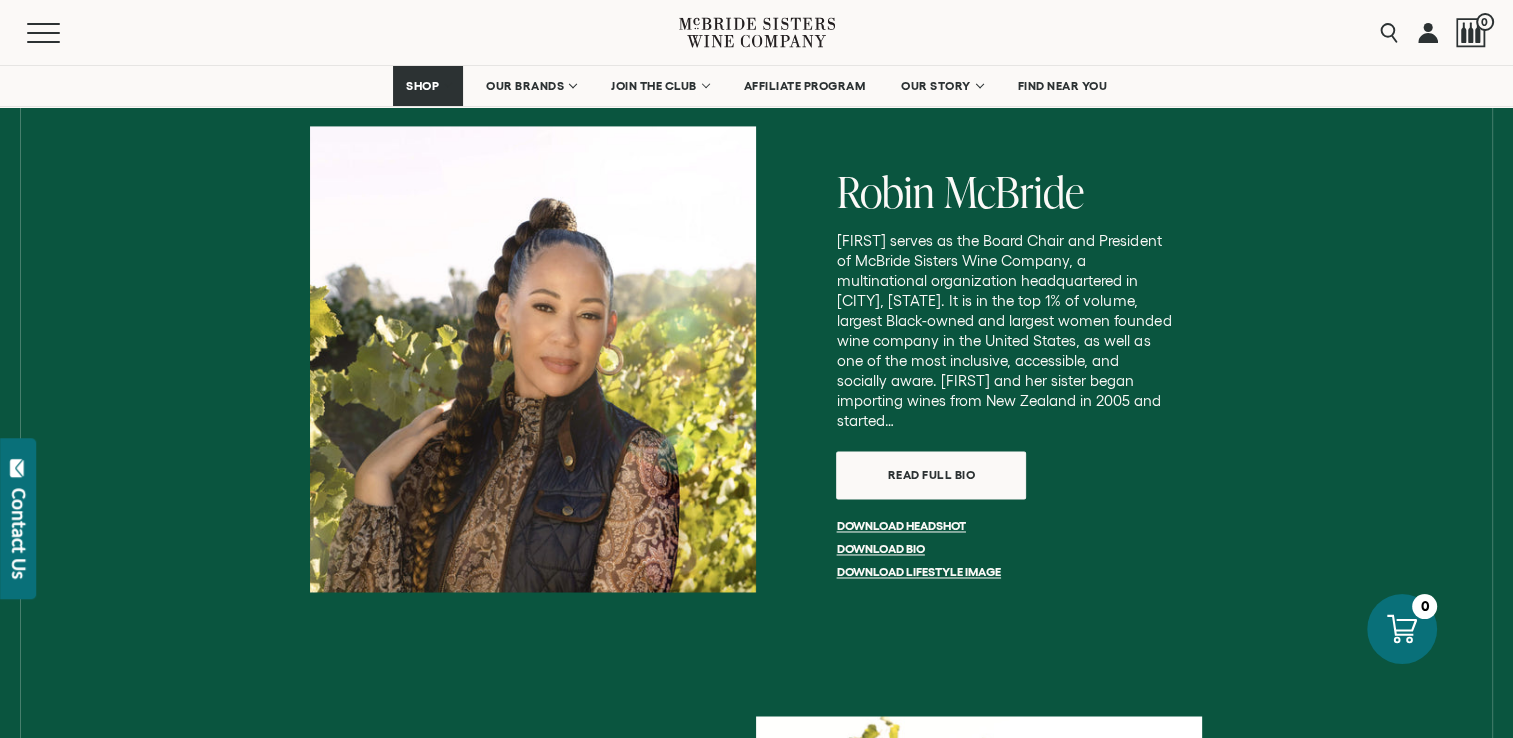 click on "Robin McBride Robin serves as the Board Chair and President of McBride Sisters Wine Company, a multinational organization headquartered in Oakland, California. It is in the top 1% of volume, largest Black-owned and largest women founded wine company in the United States, as well as one of the most inclusive, accessible, and socially aware. Robin and her sister began importing wines from New Zealand in 2005 and started…
Read full bio
Download headshot Download bio Download Lifestyle Image" at bounding box center (979, 380) 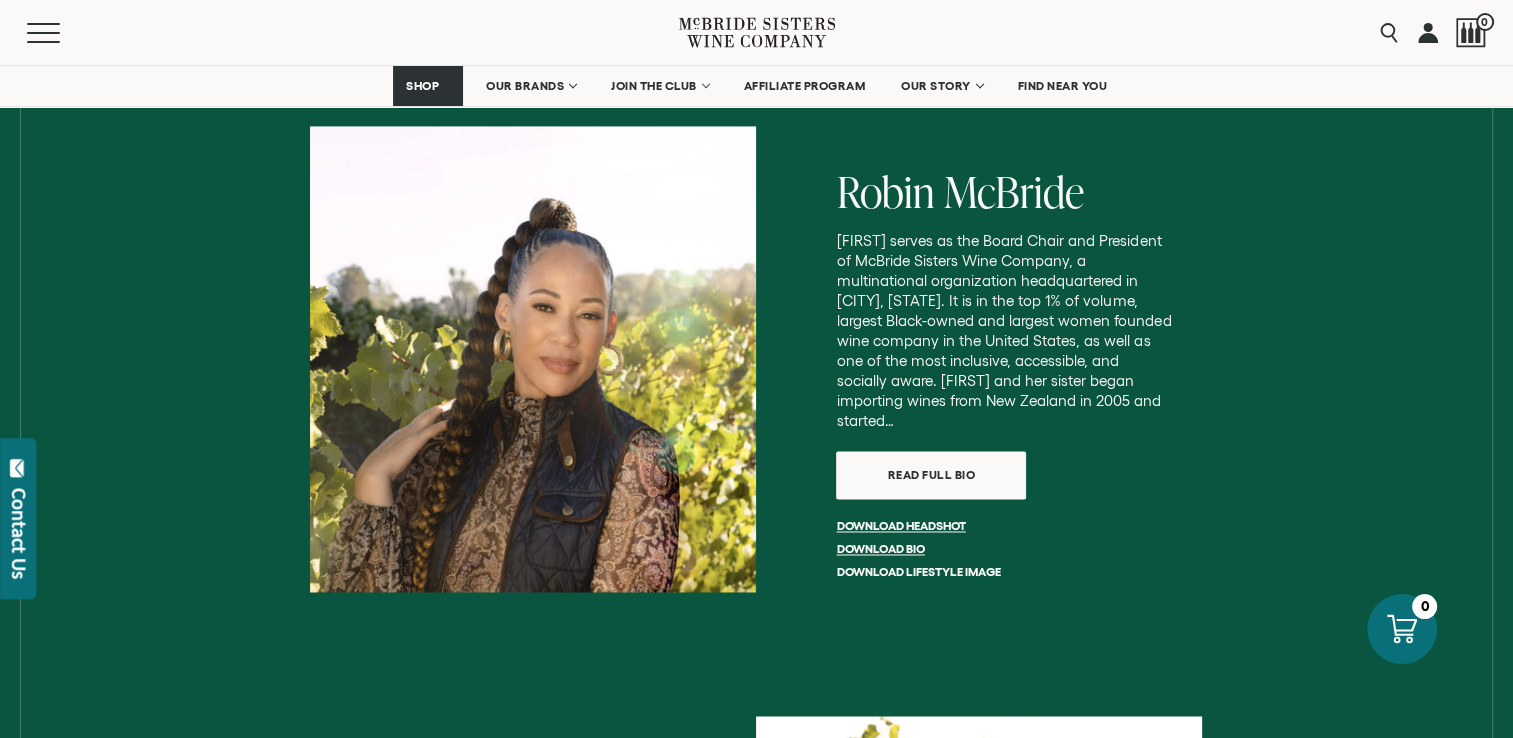 click on "Download Lifestyle Image" at bounding box center (918, 571) 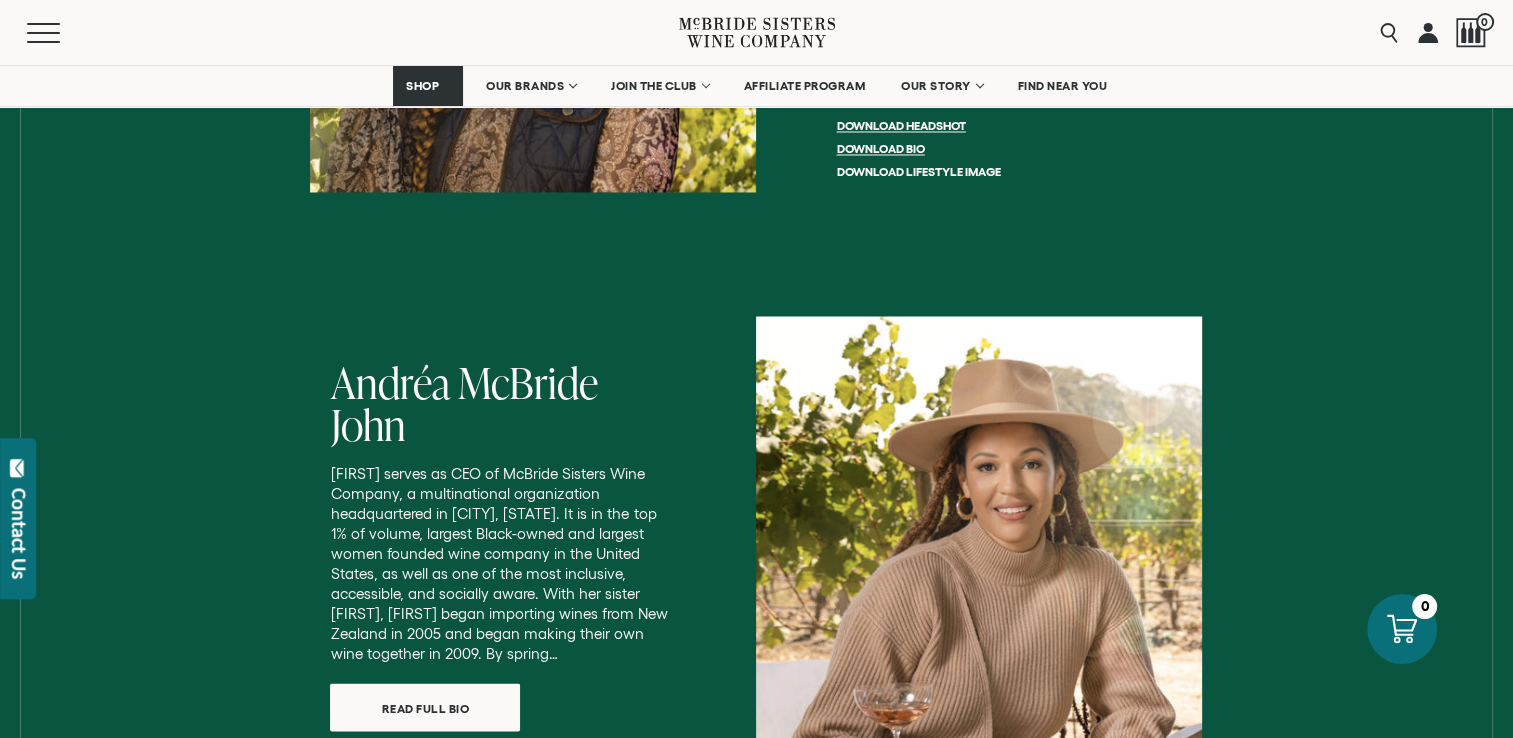 scroll, scrollTop: 3892, scrollLeft: 0, axis: vertical 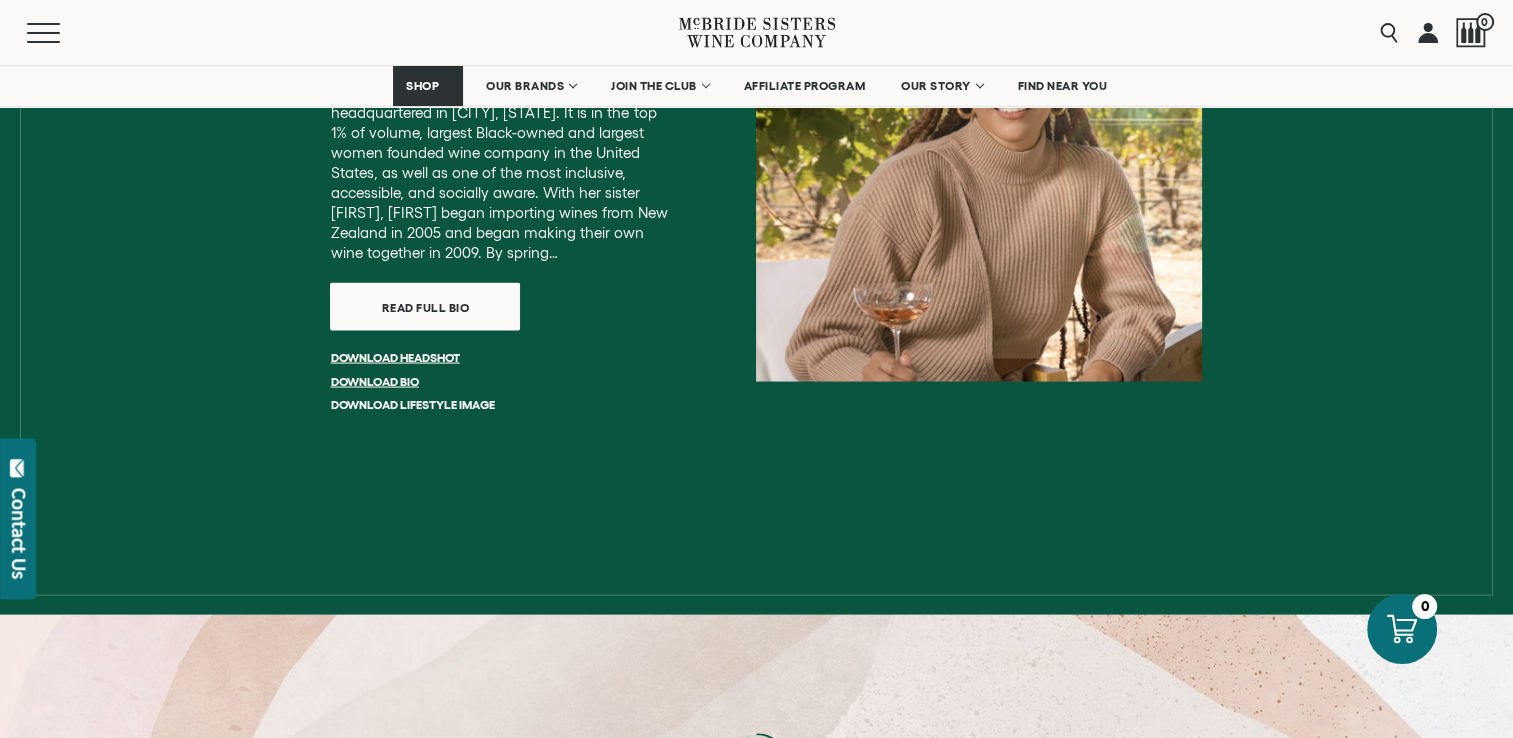 click on "Download Lifestyle Image" at bounding box center [412, 404] 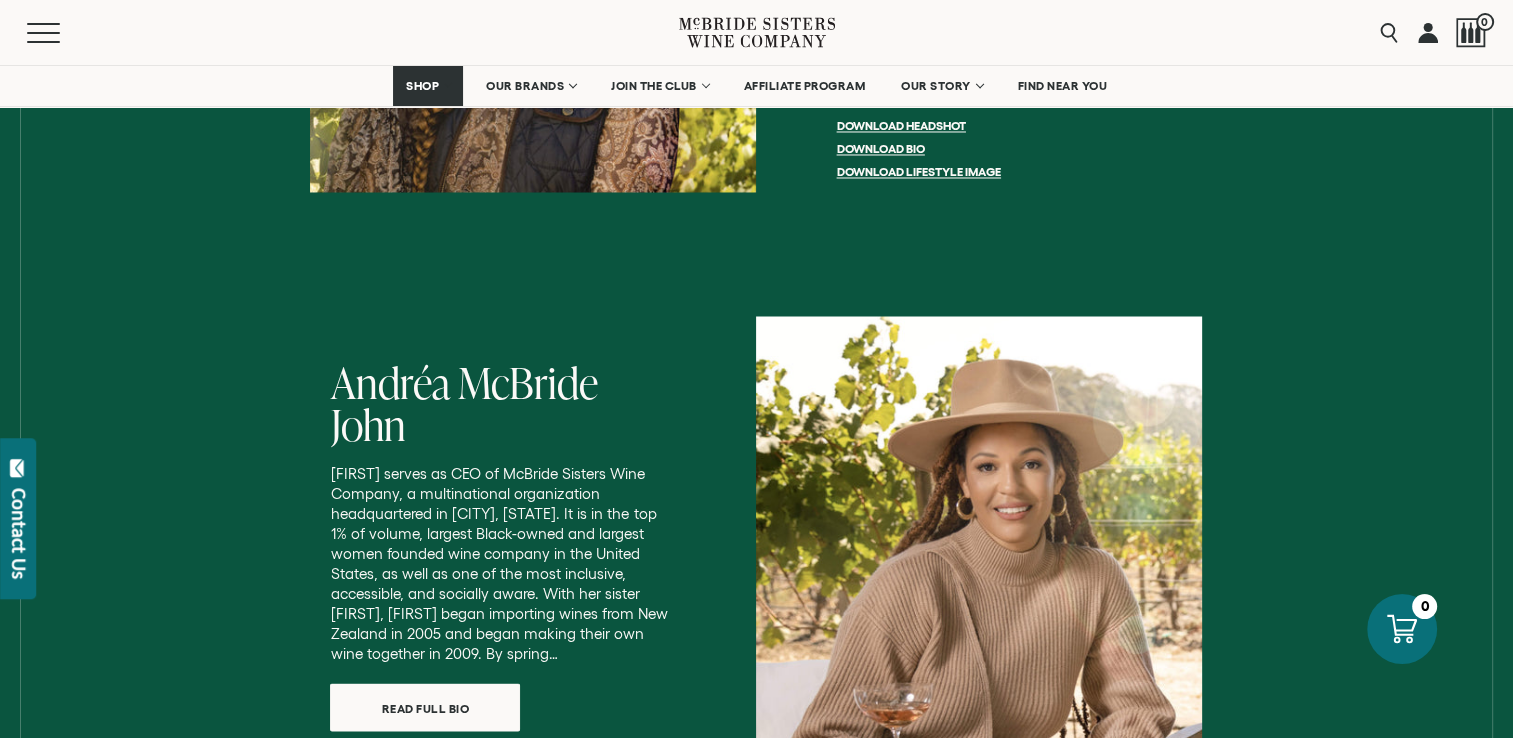 scroll, scrollTop: 3192, scrollLeft: 0, axis: vertical 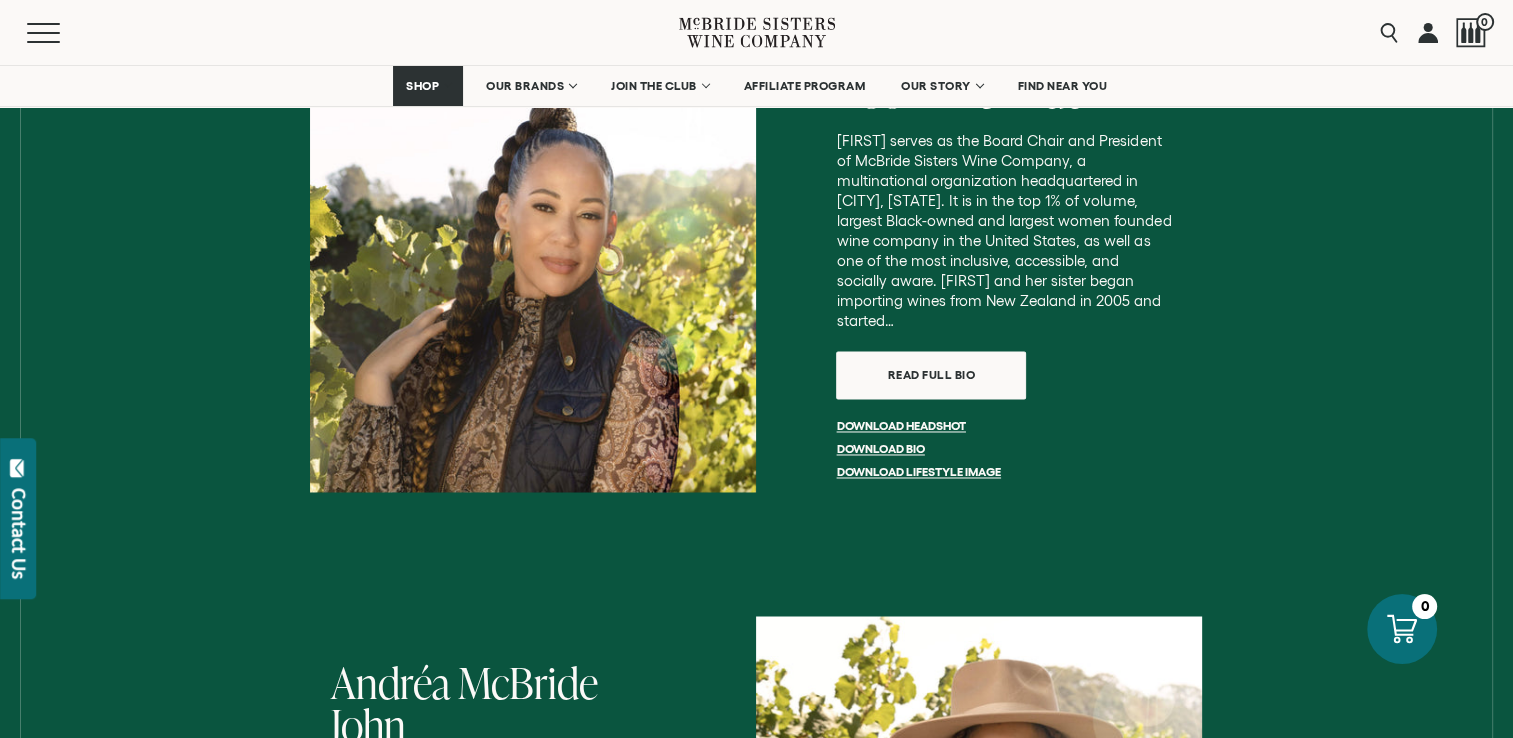 drag, startPoint x: 510, startPoint y: 253, endPoint x: 1217, endPoint y: 314, distance: 709.62665 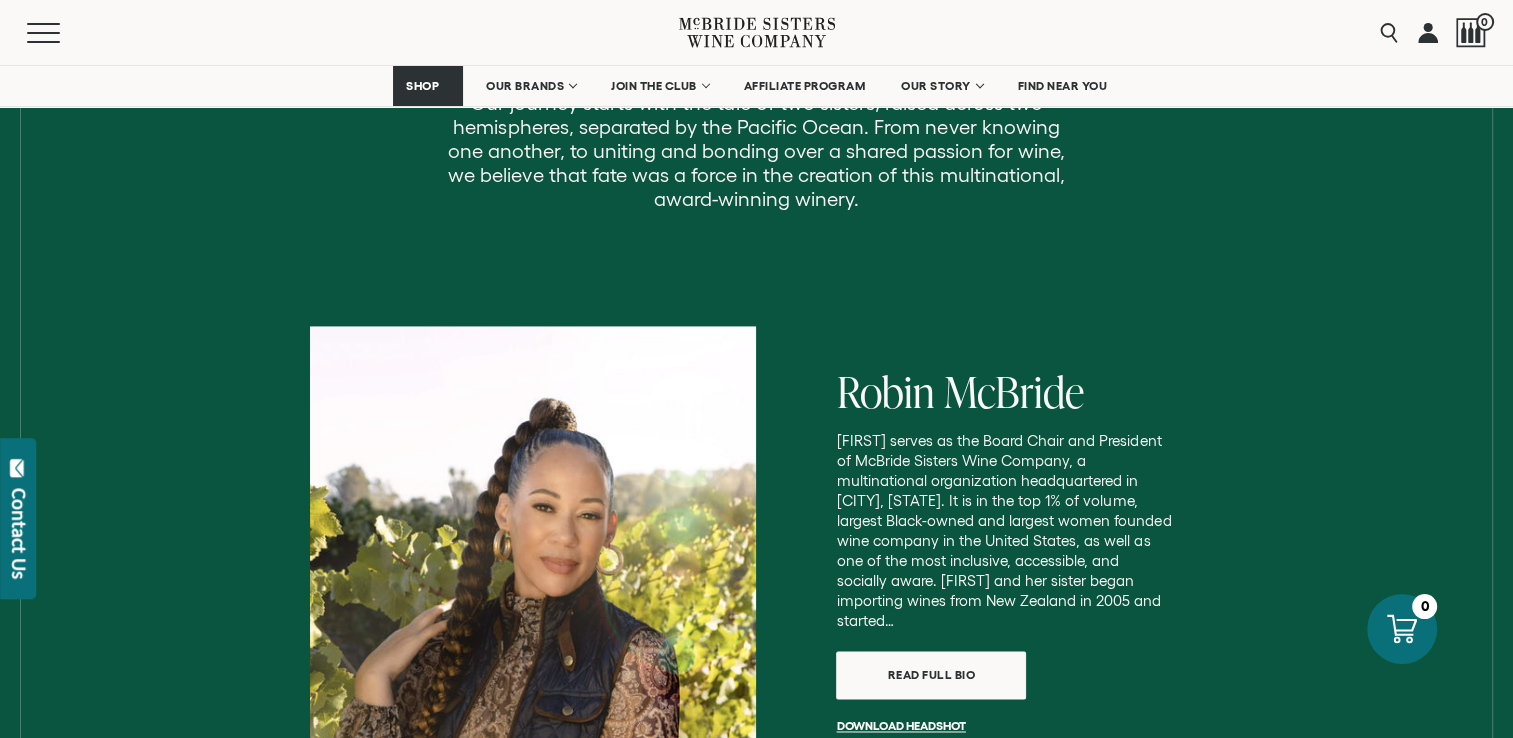 scroll, scrollTop: 3292, scrollLeft: 0, axis: vertical 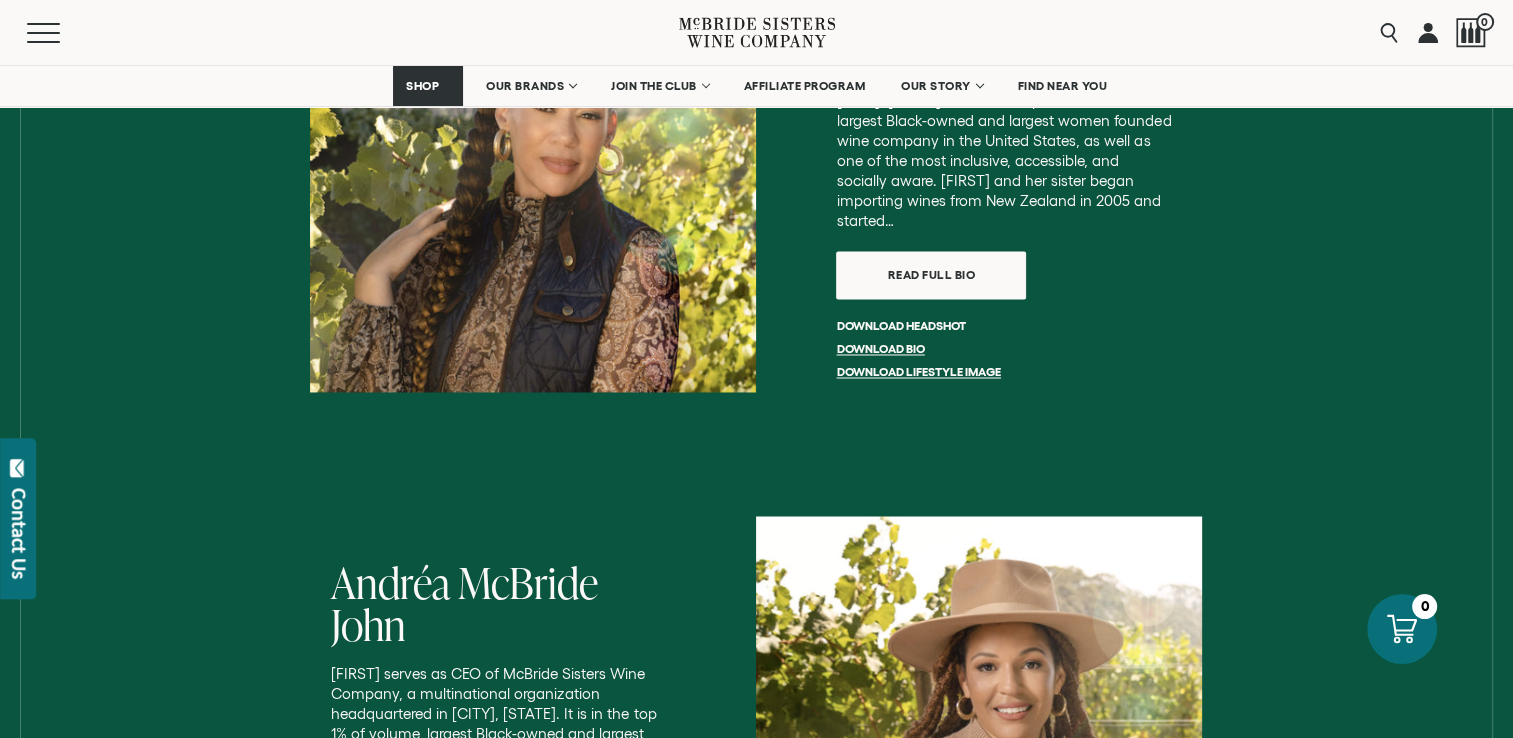click on "Download headshot" at bounding box center [900, 325] 